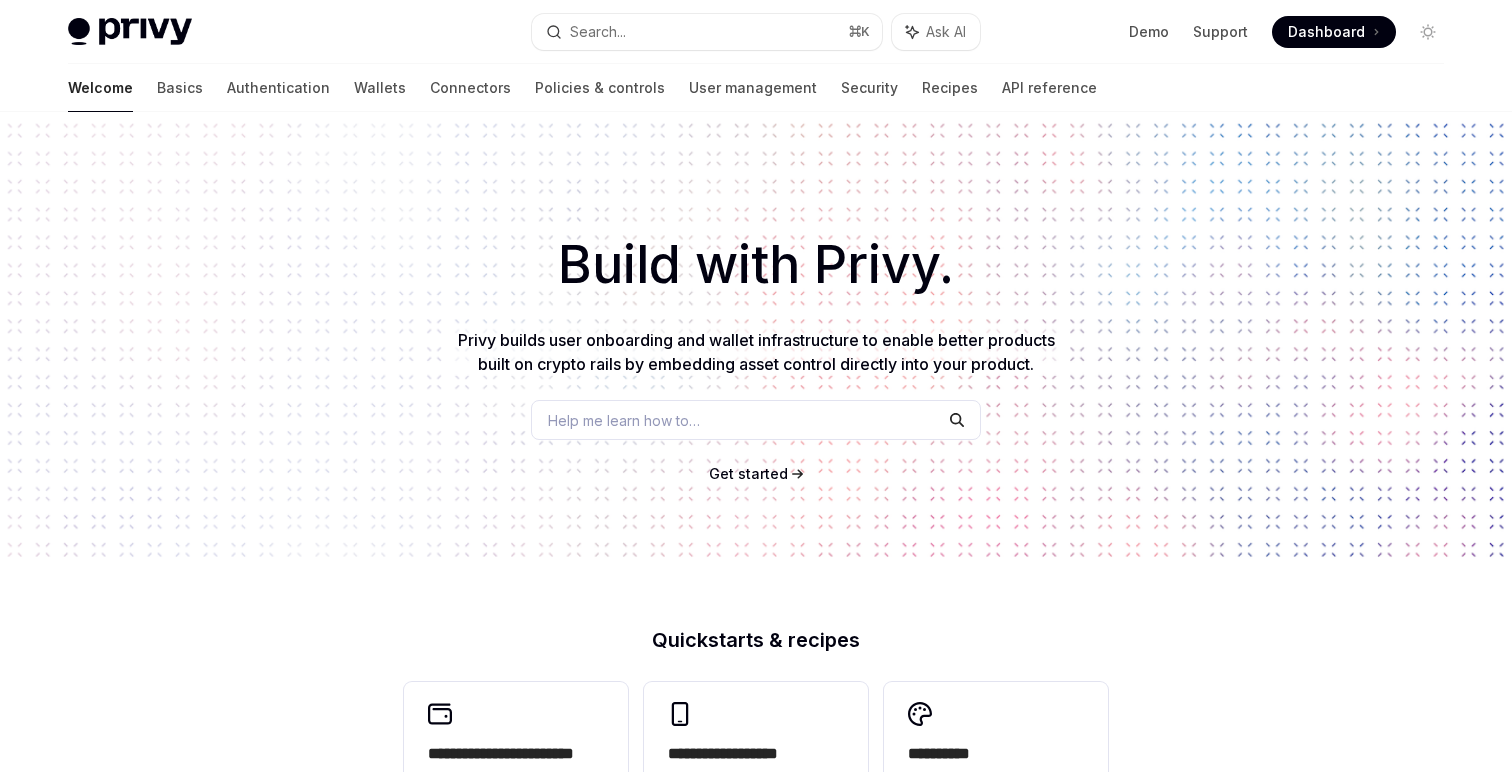 scroll, scrollTop: 0, scrollLeft: 0, axis: both 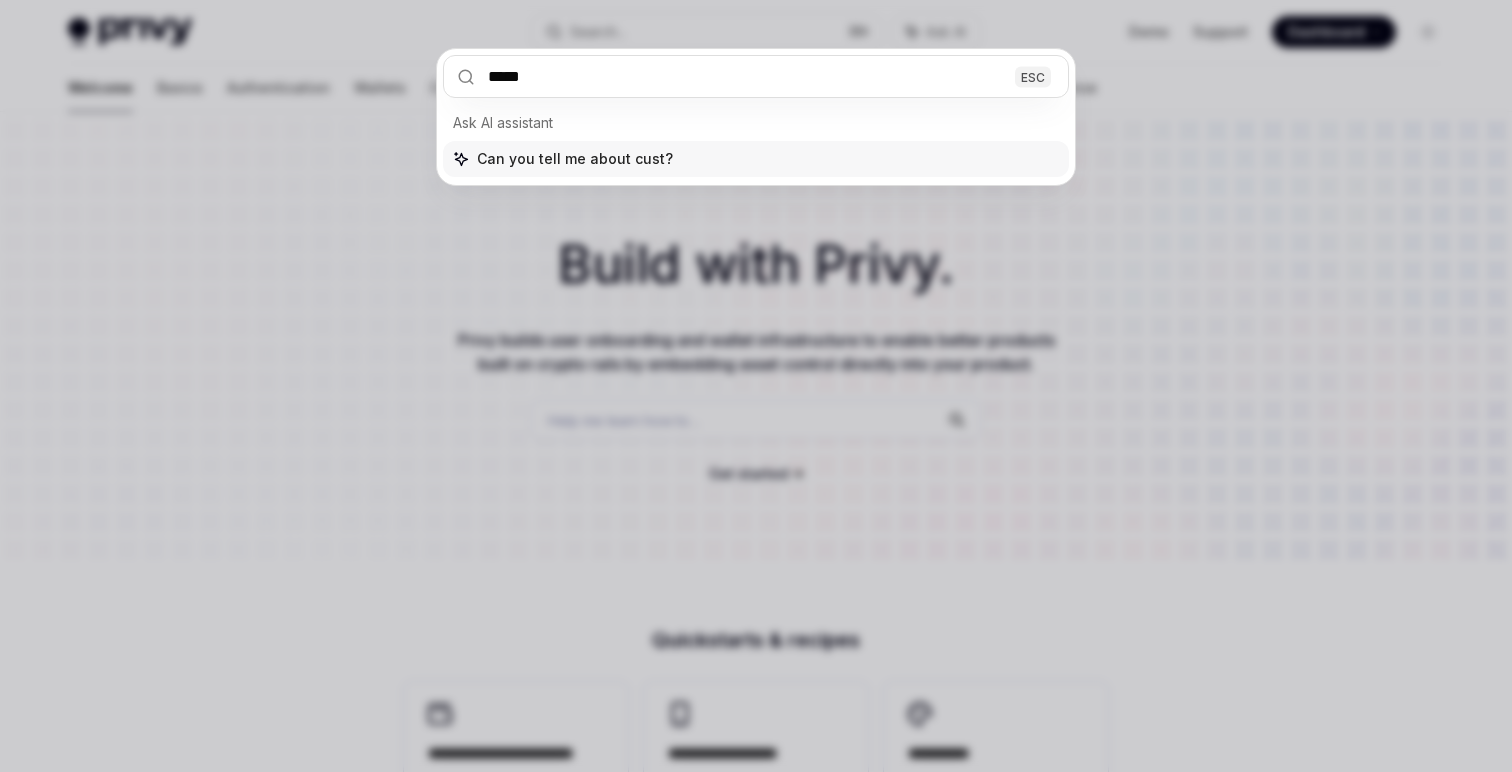 type on "******" 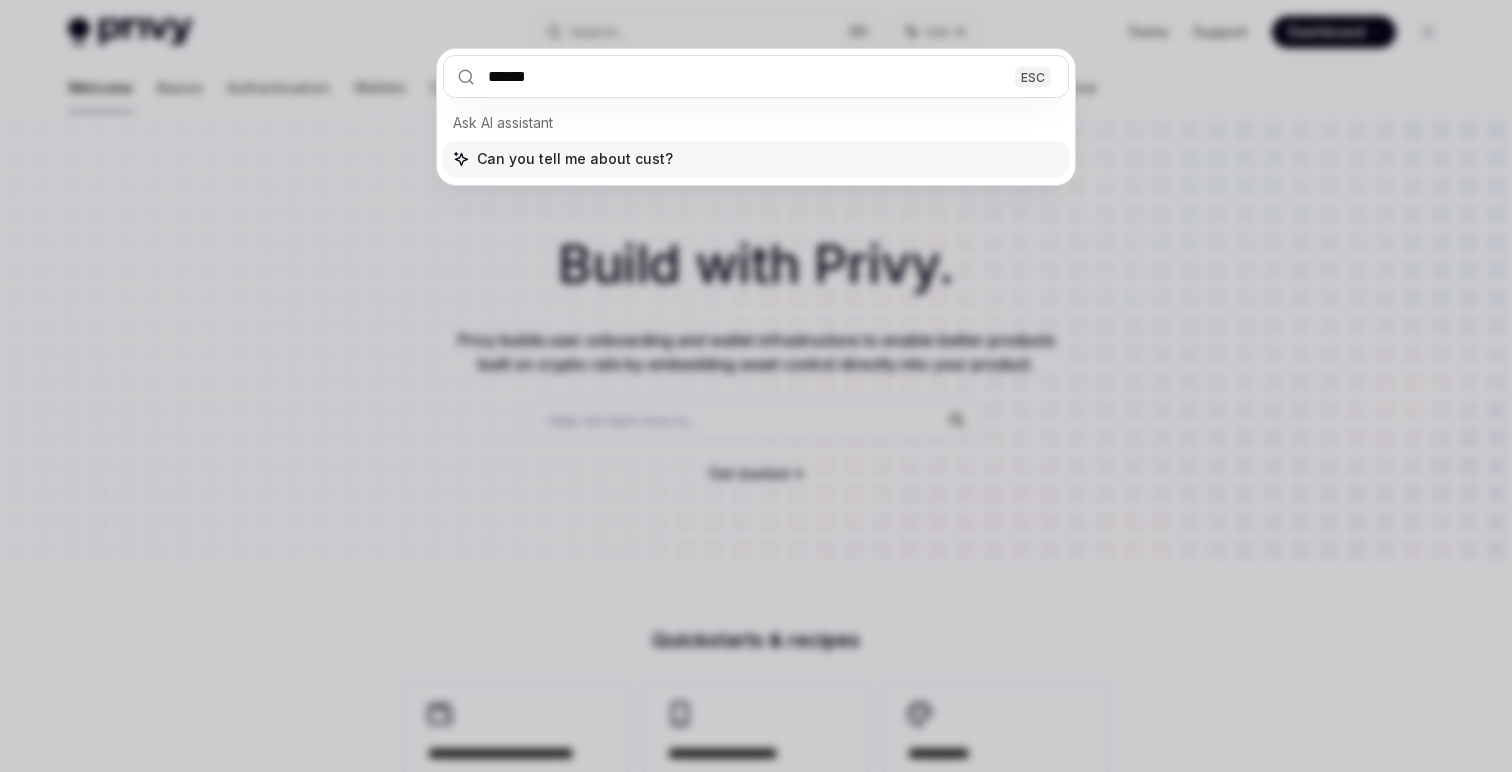 type on "*" 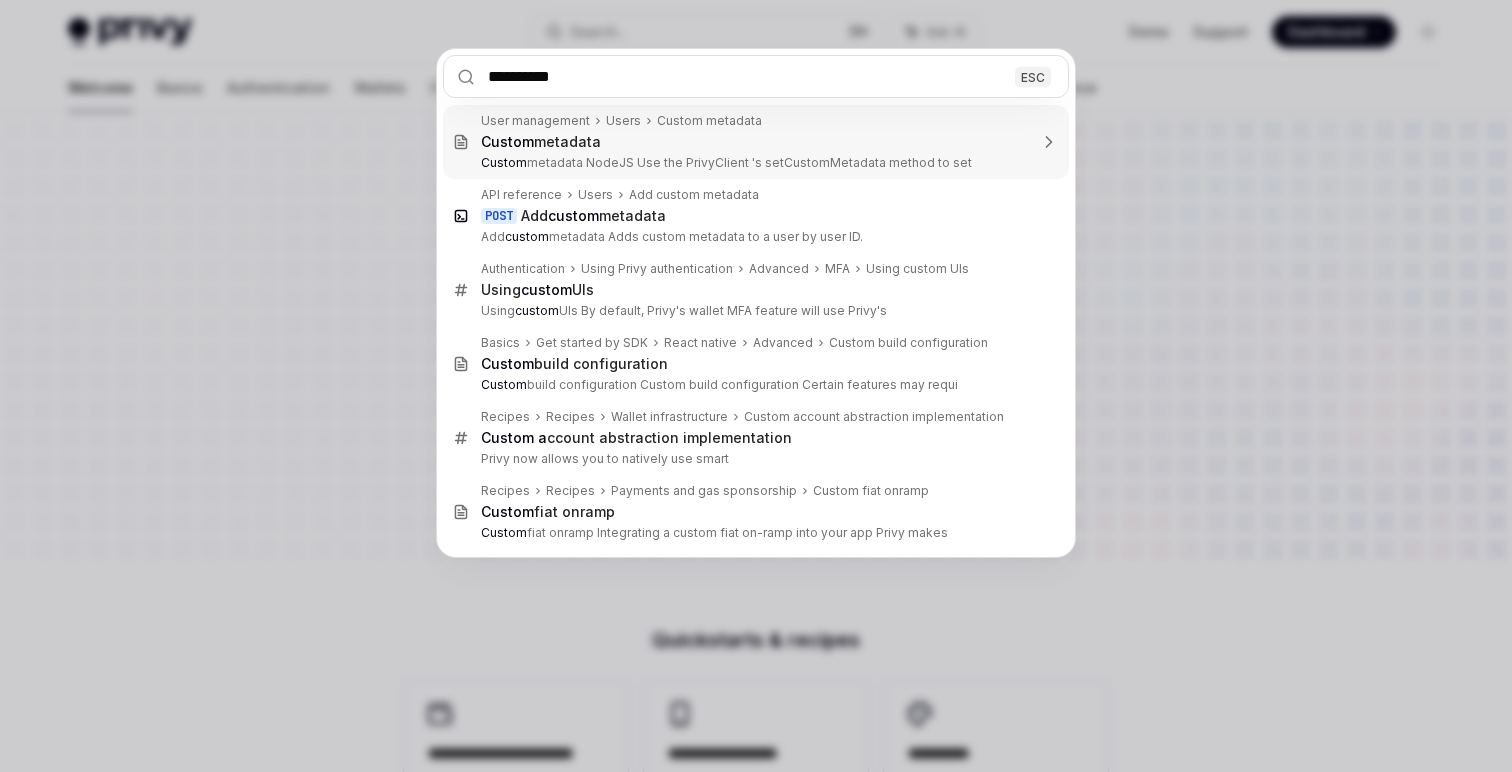 type on "**********" 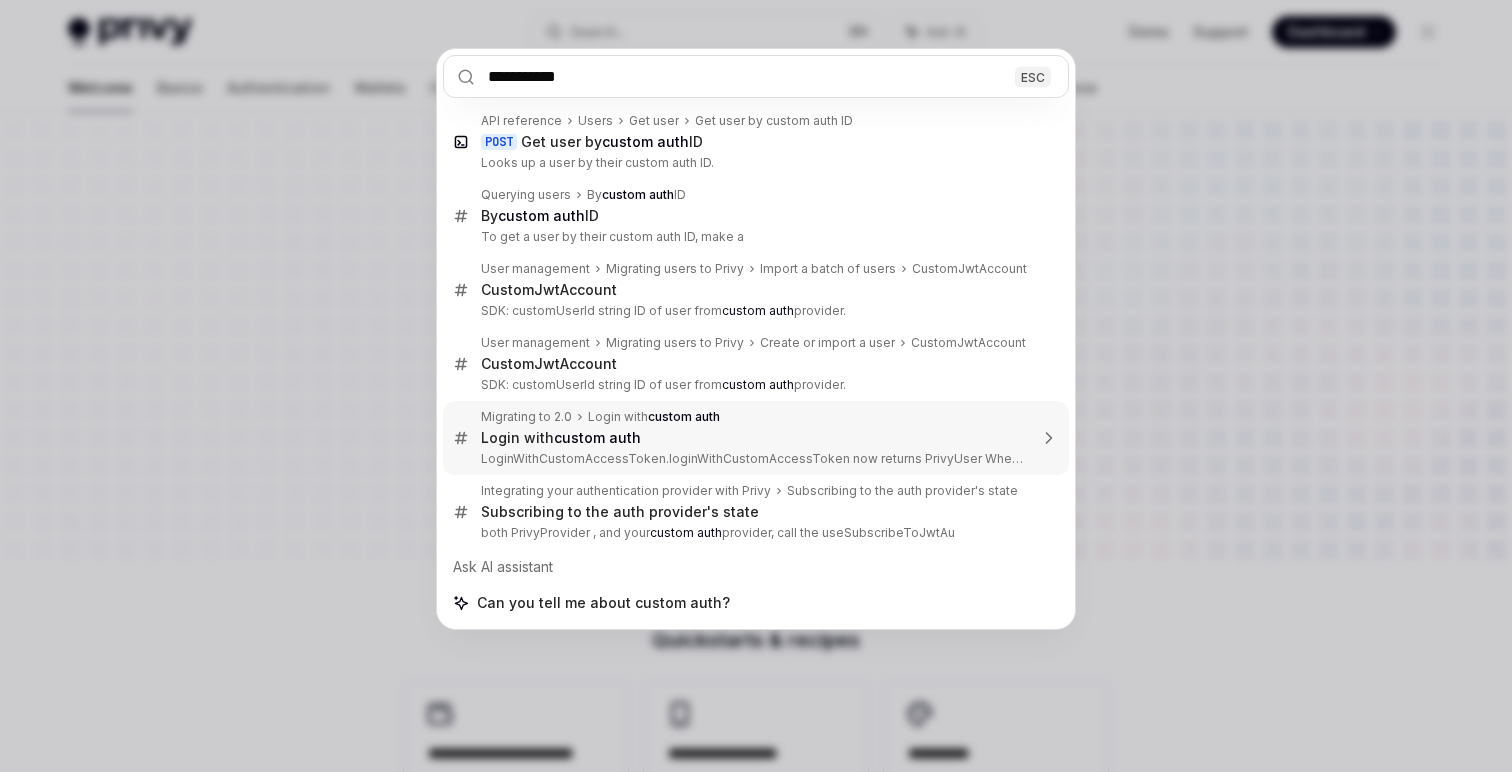 type 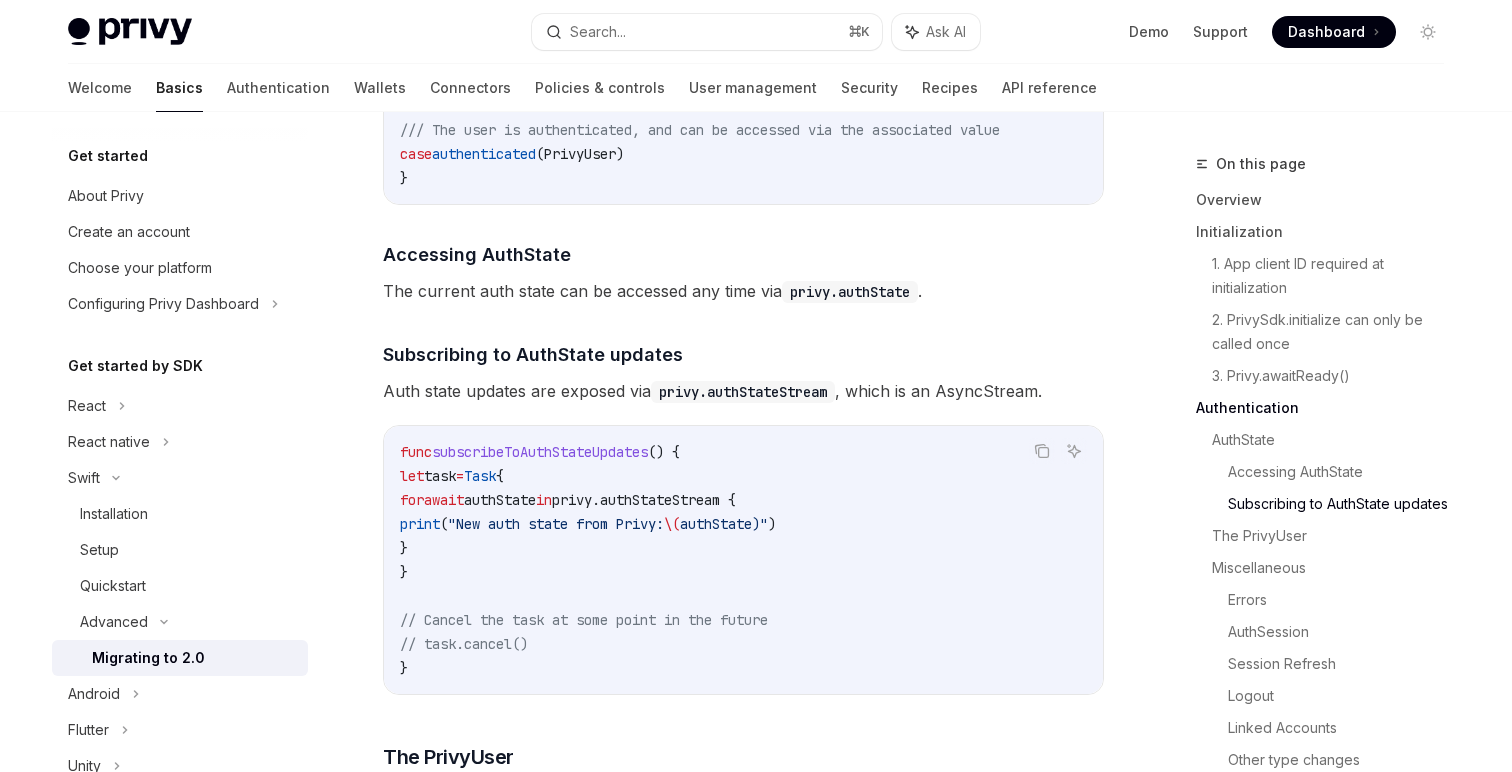 scroll, scrollTop: 1980, scrollLeft: 0, axis: vertical 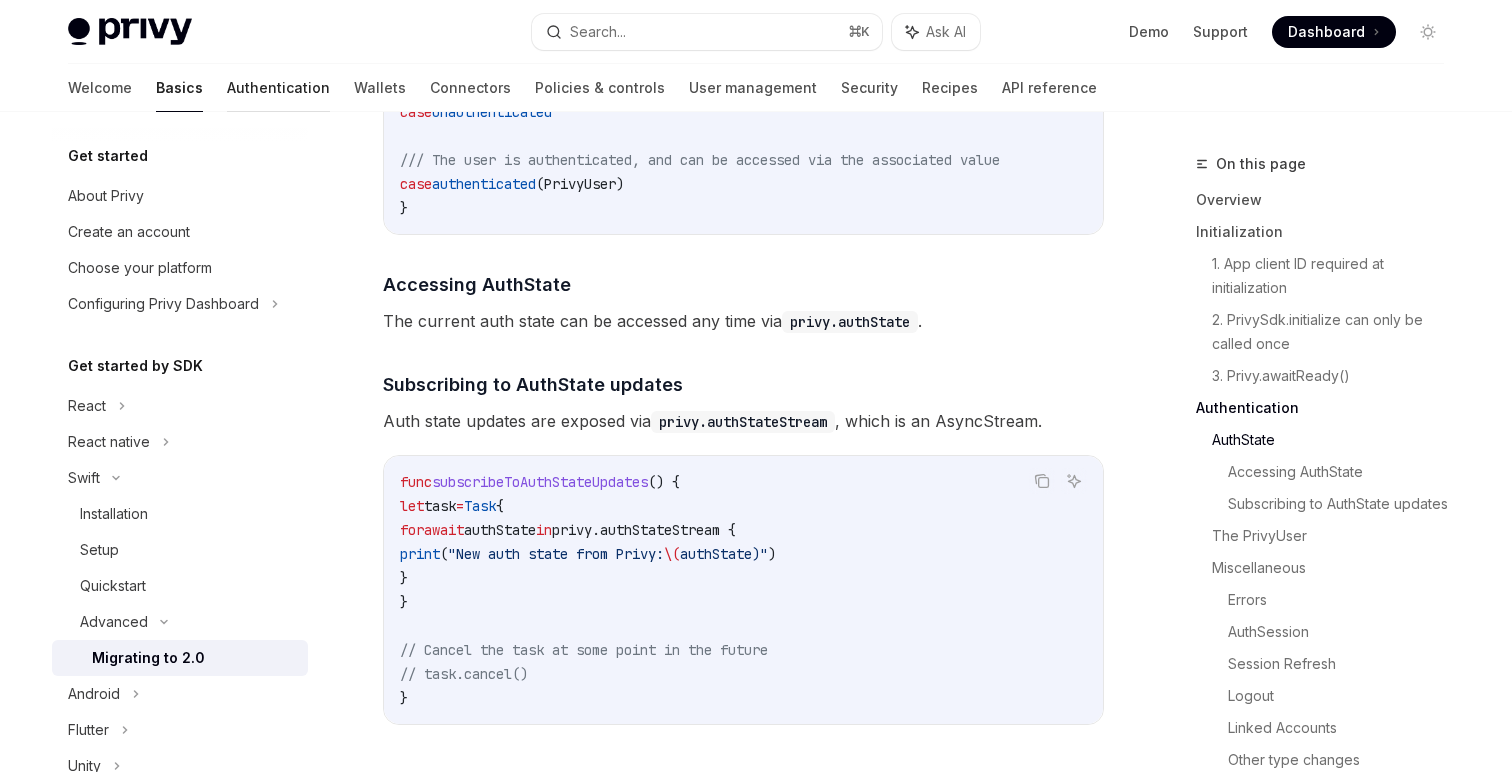 click on "Authentication" at bounding box center (278, 88) 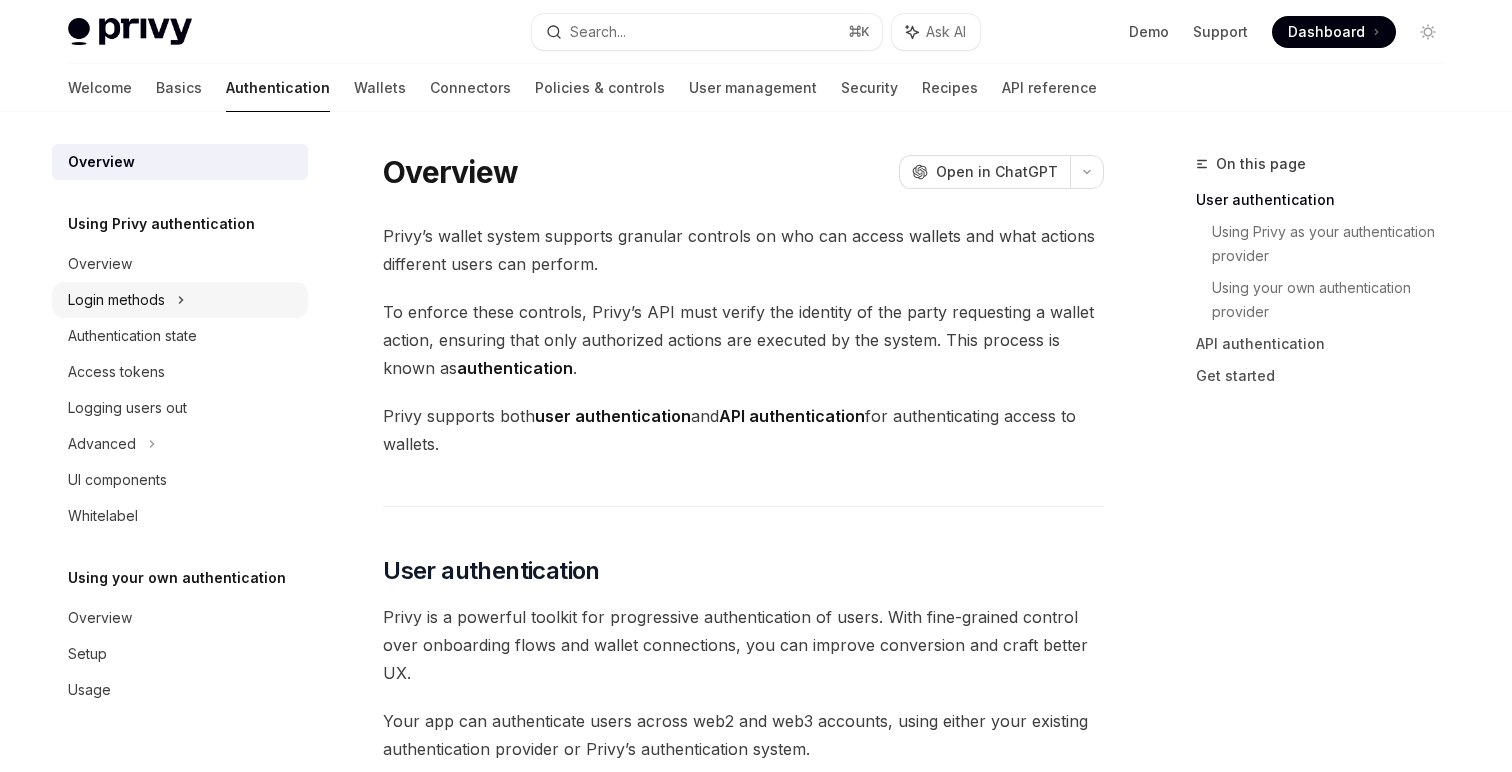 click on "Login methods" at bounding box center [180, 300] 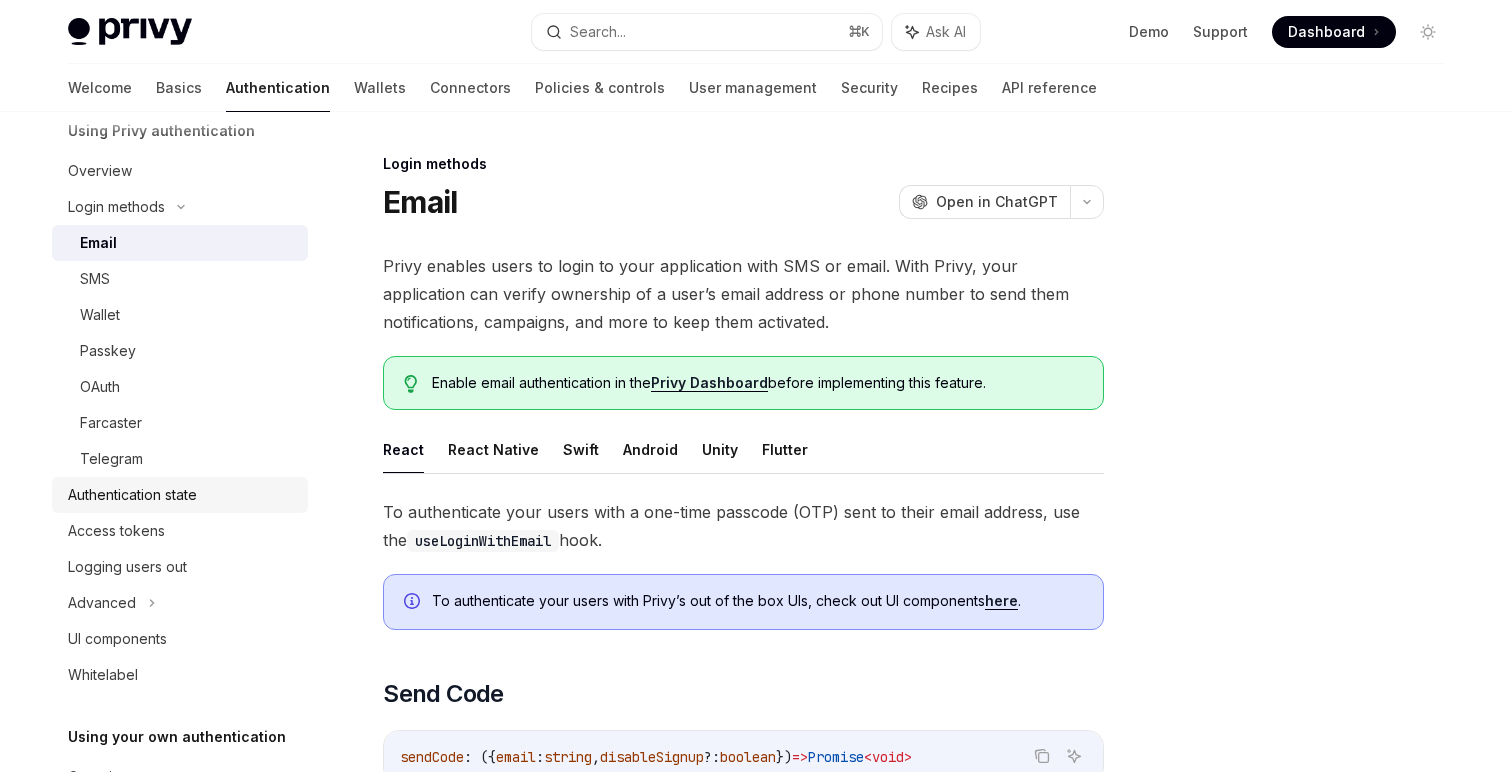 scroll, scrollTop: 95, scrollLeft: 0, axis: vertical 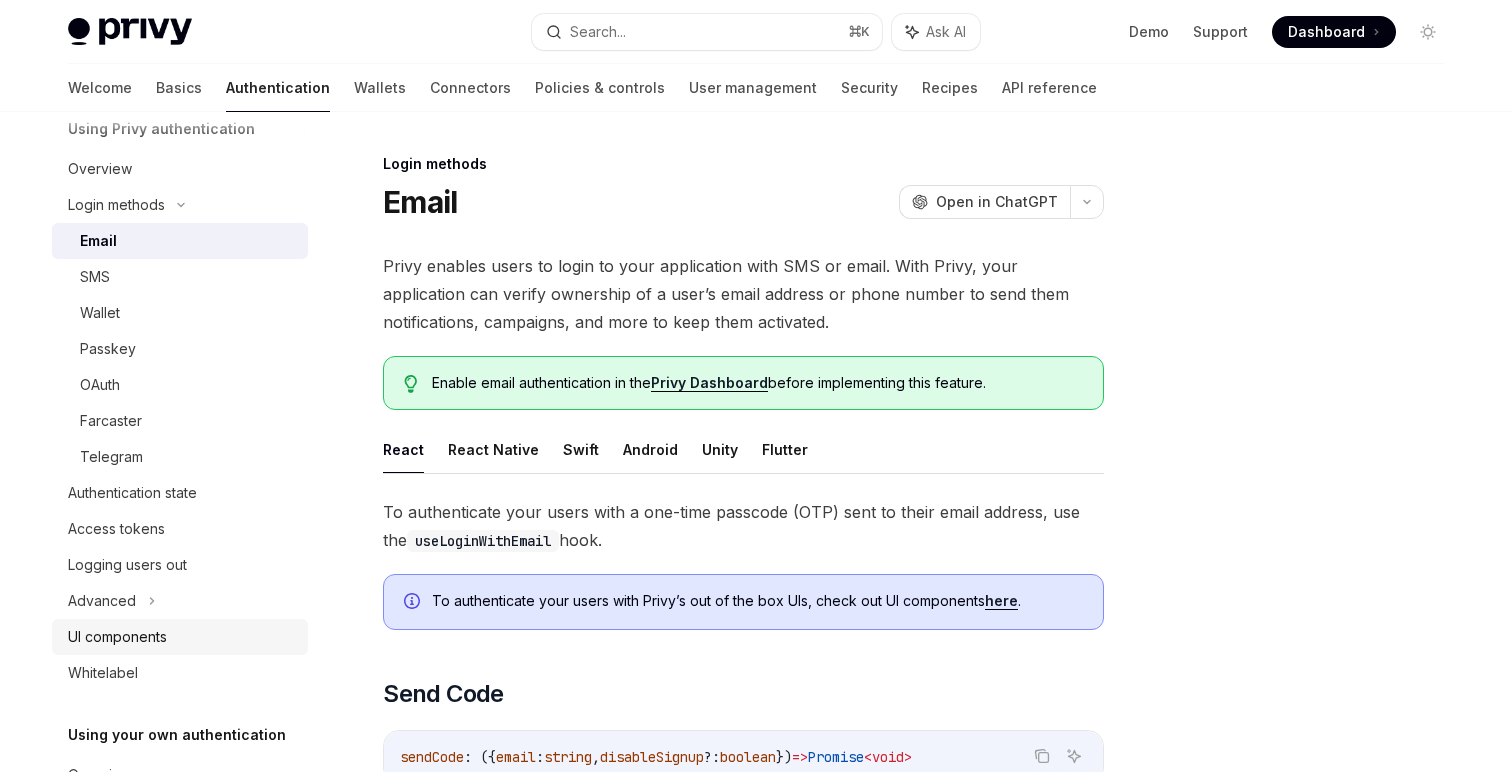 click on "UI components" at bounding box center (117, 637) 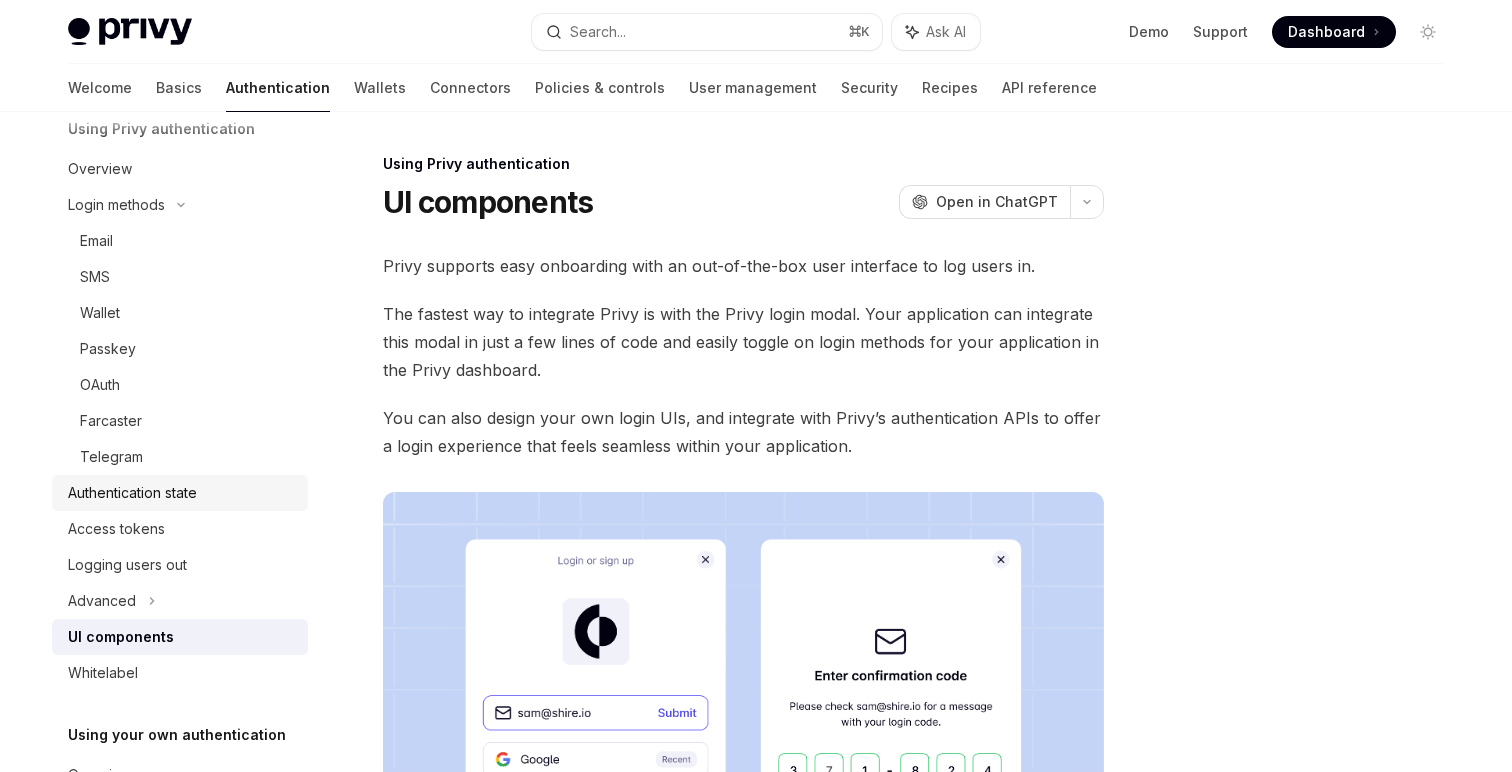 click on "Authentication state" at bounding box center [132, 493] 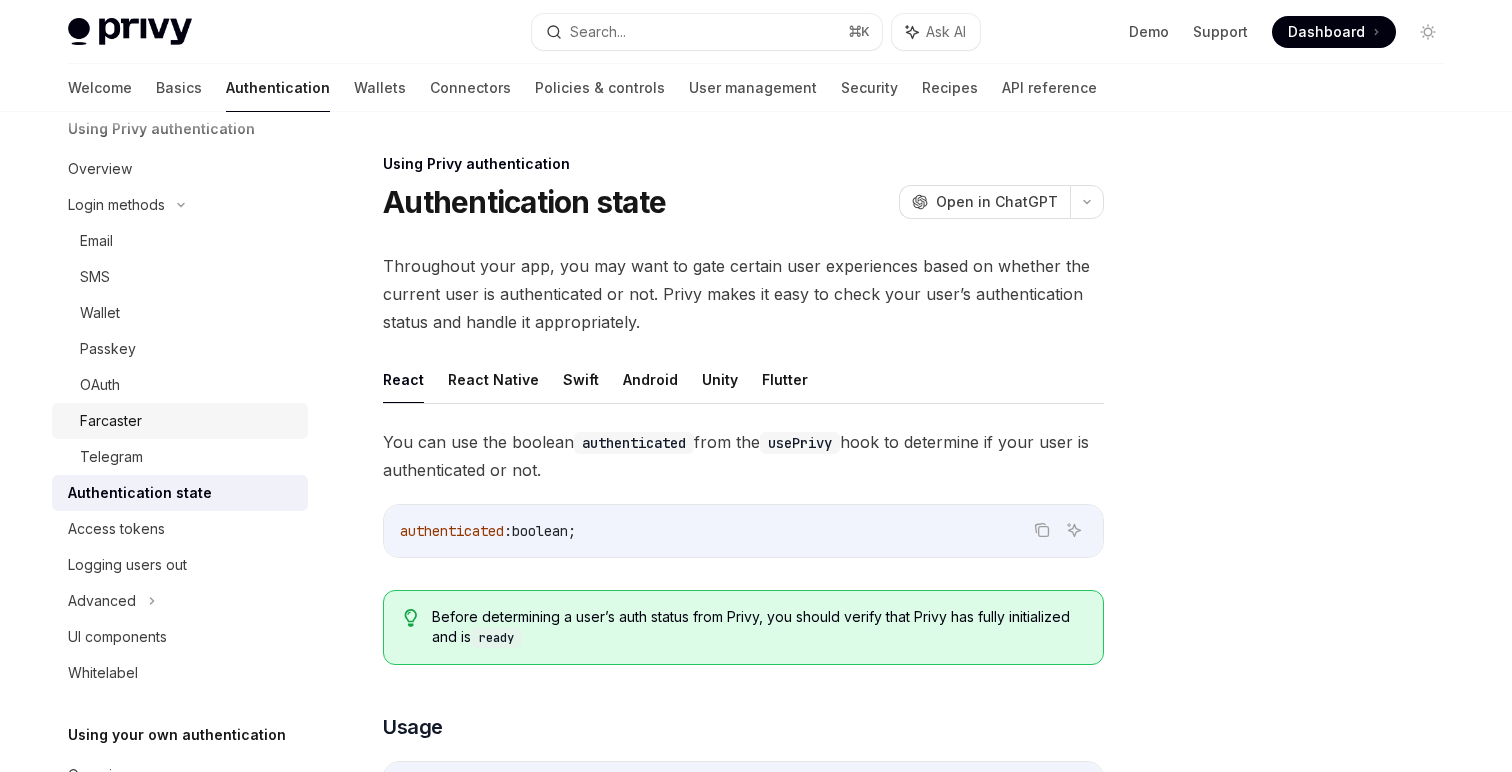 scroll, scrollTop: 48, scrollLeft: 0, axis: vertical 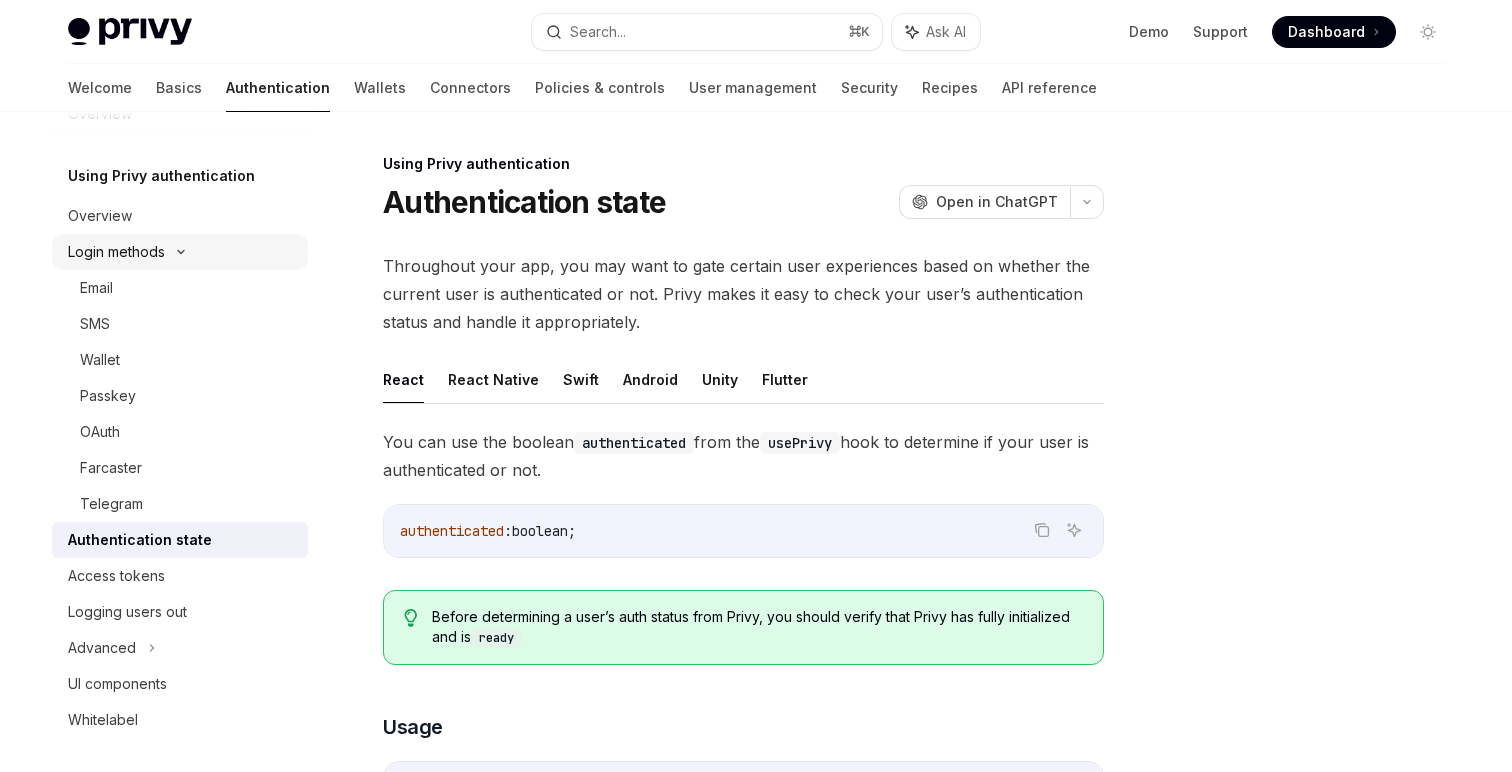 click on "Login methods" at bounding box center (116, 252) 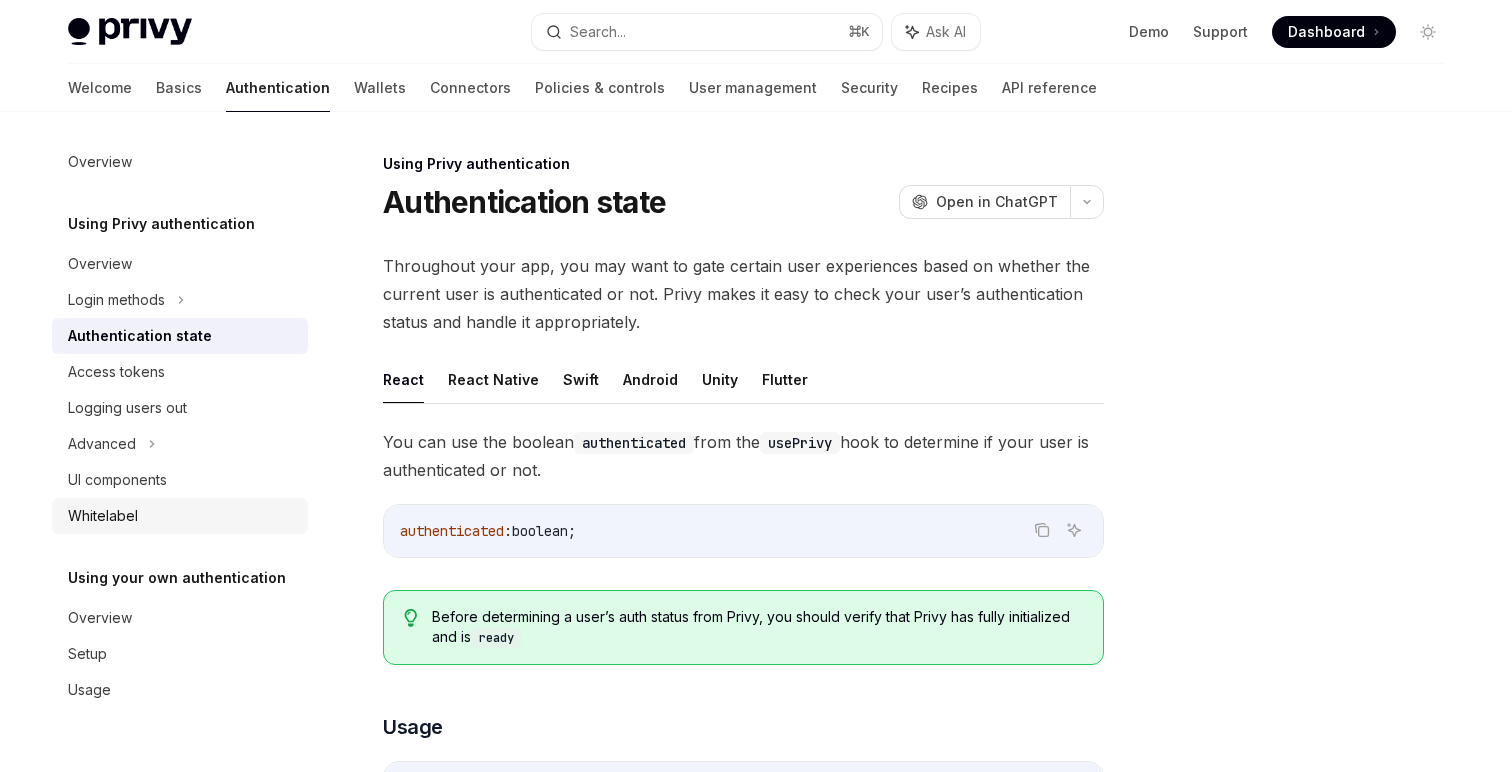 scroll, scrollTop: 49, scrollLeft: 0, axis: vertical 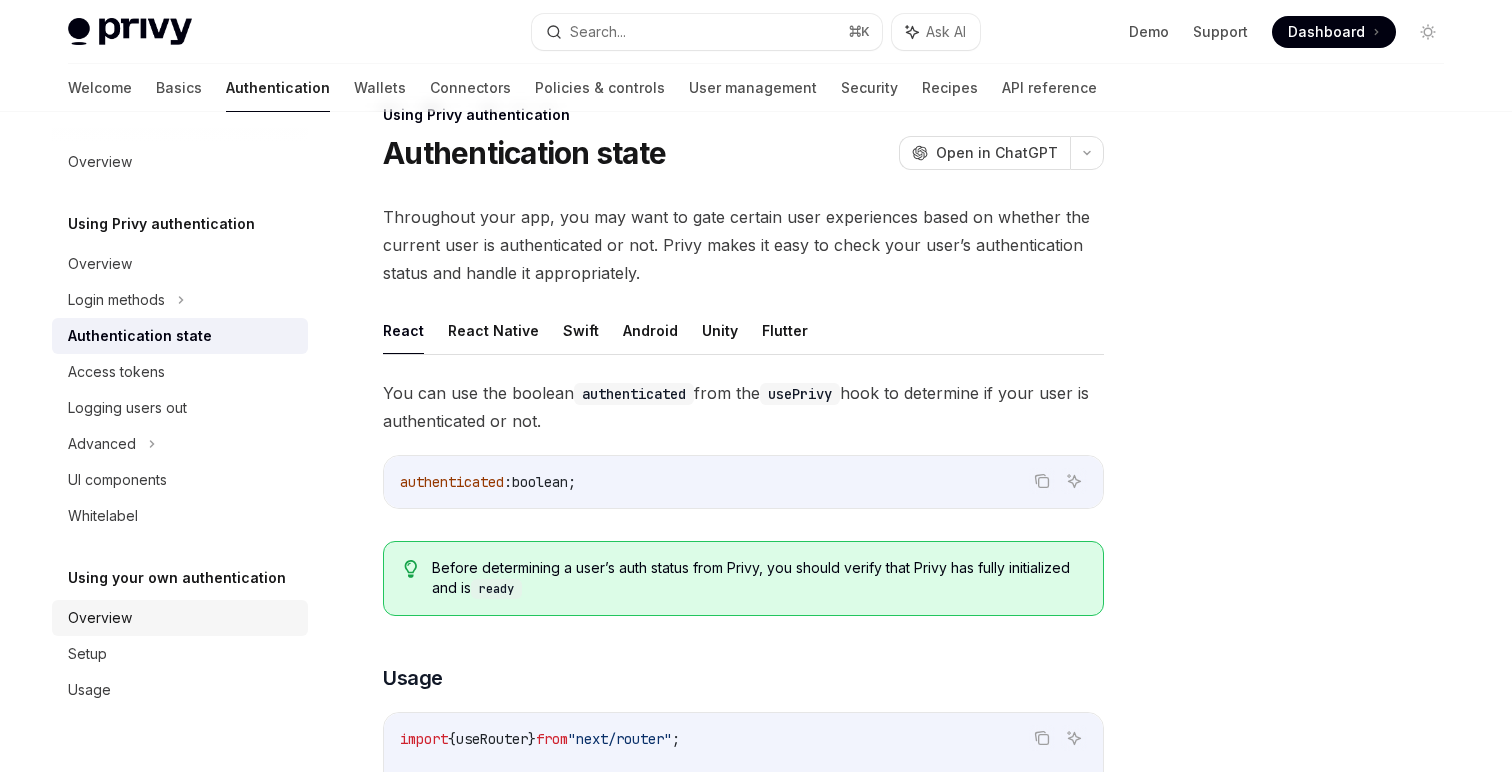 click on "Overview" at bounding box center (182, 618) 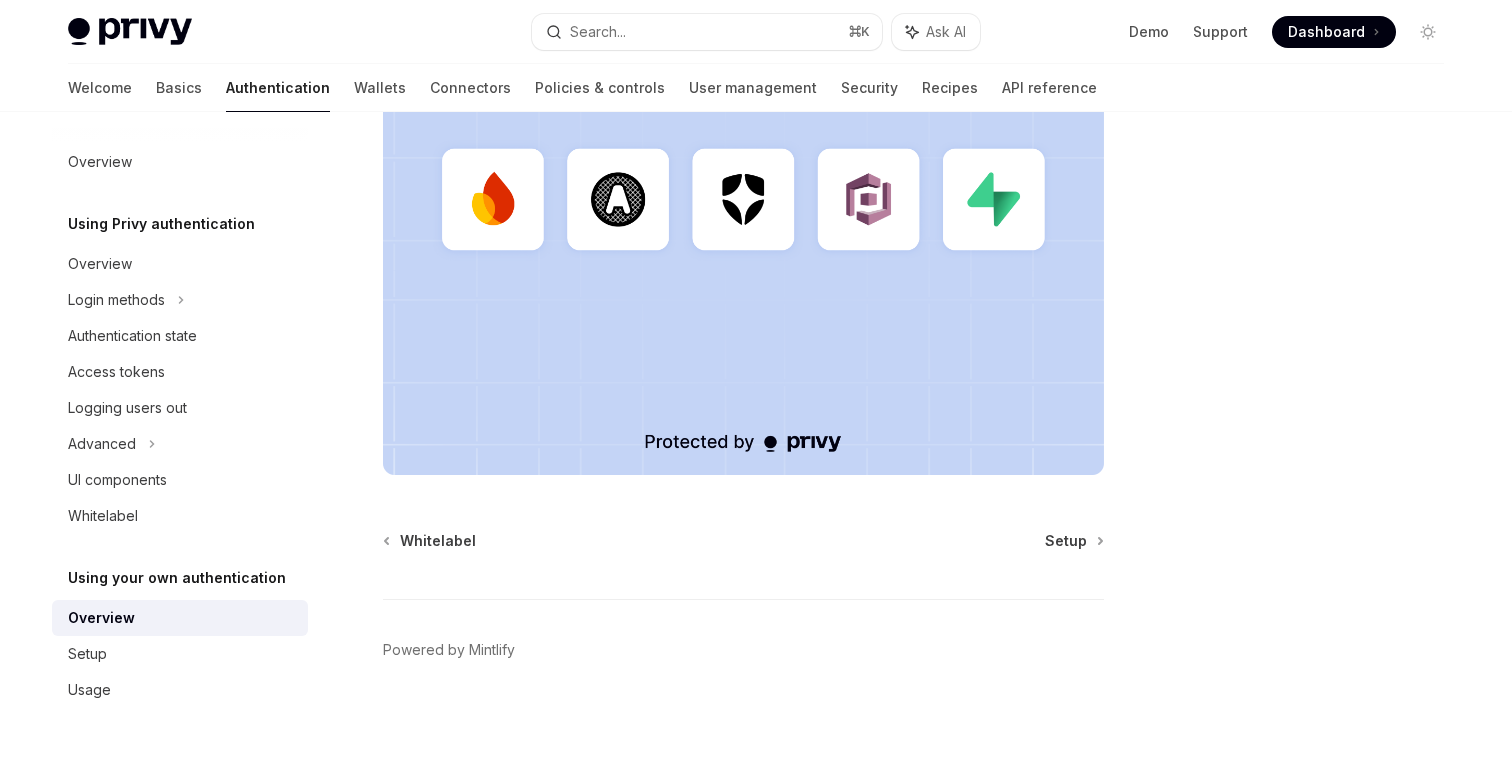 scroll, scrollTop: 632, scrollLeft: 0, axis: vertical 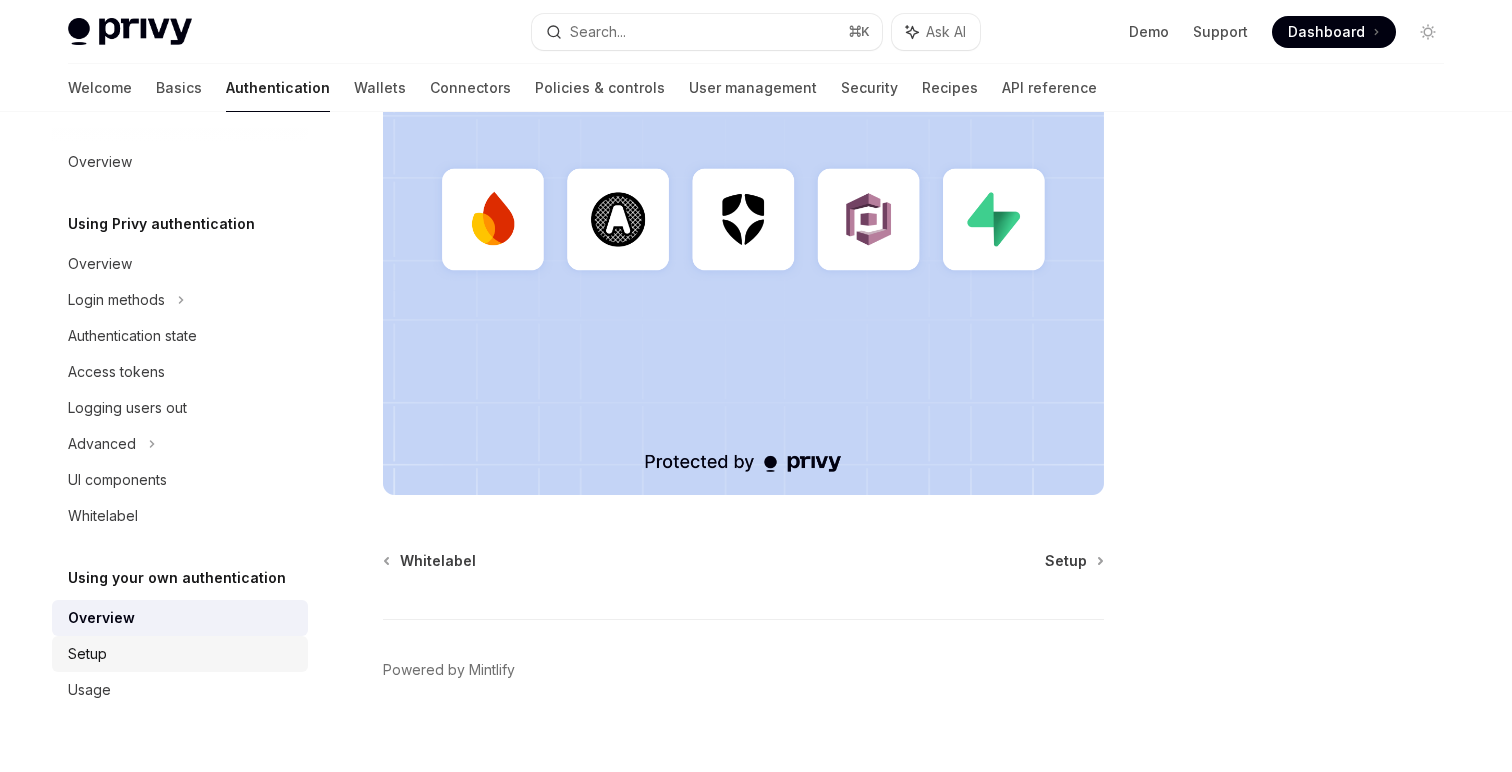 click on "Setup" at bounding box center (180, 654) 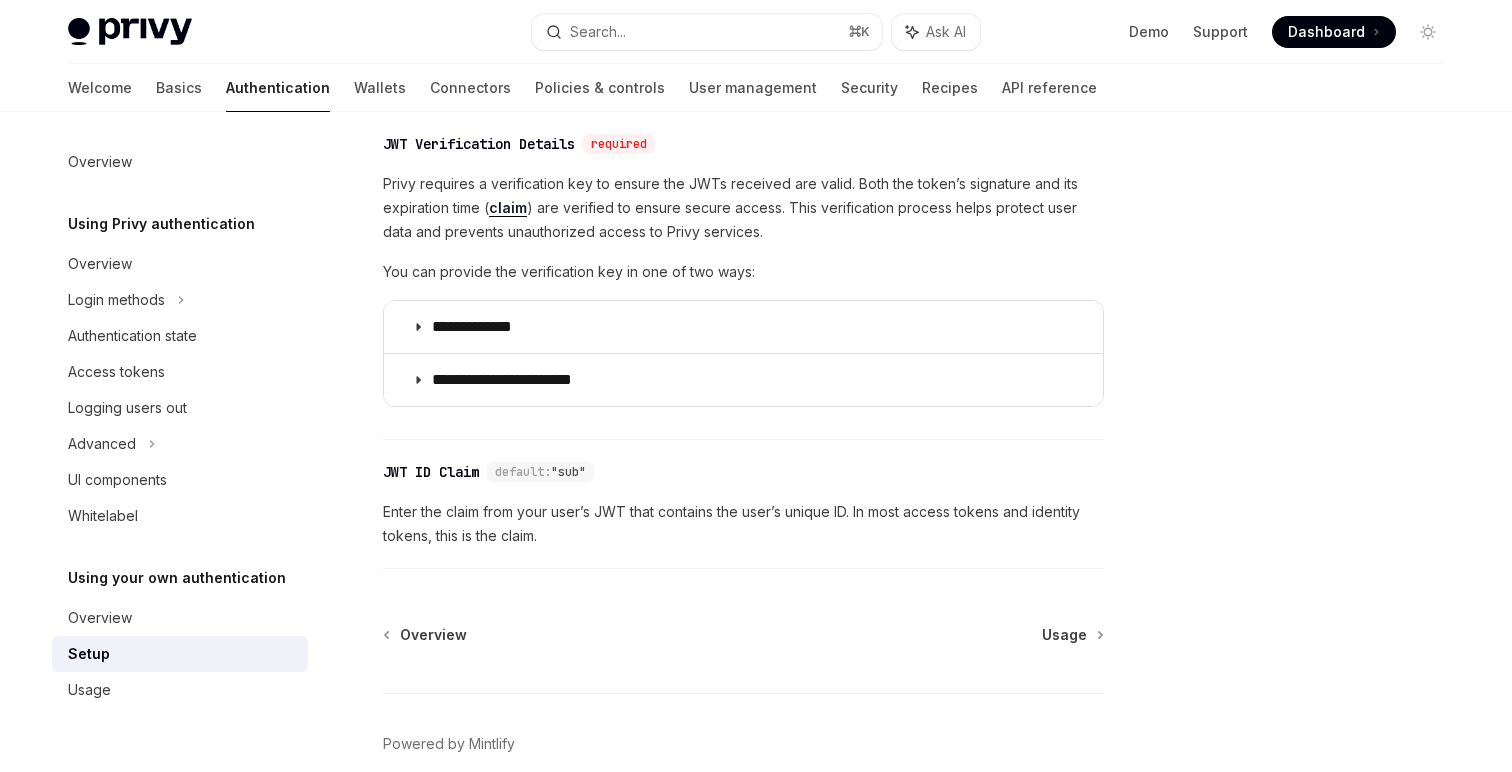 scroll, scrollTop: 1099, scrollLeft: 0, axis: vertical 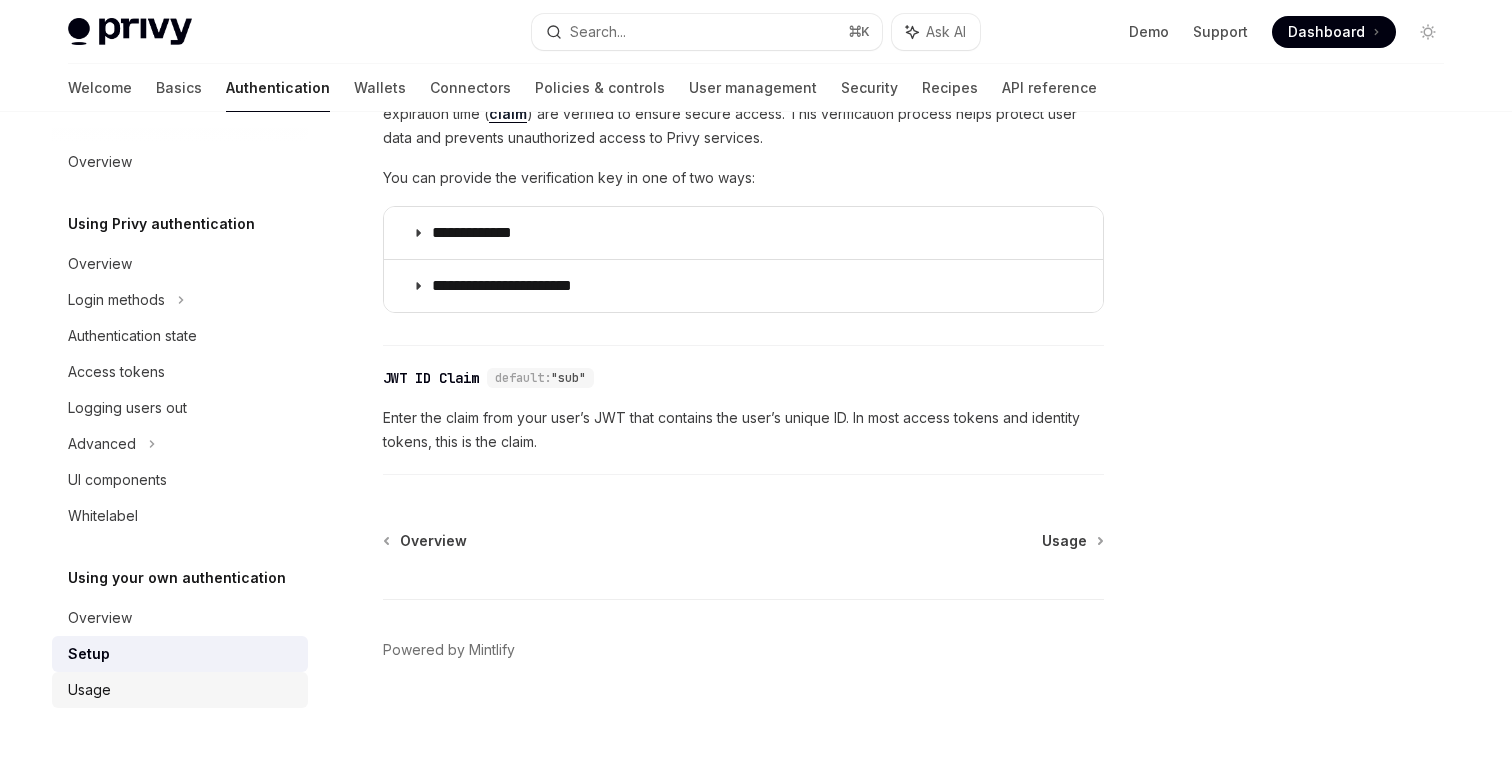 click on "Usage" at bounding box center [182, 690] 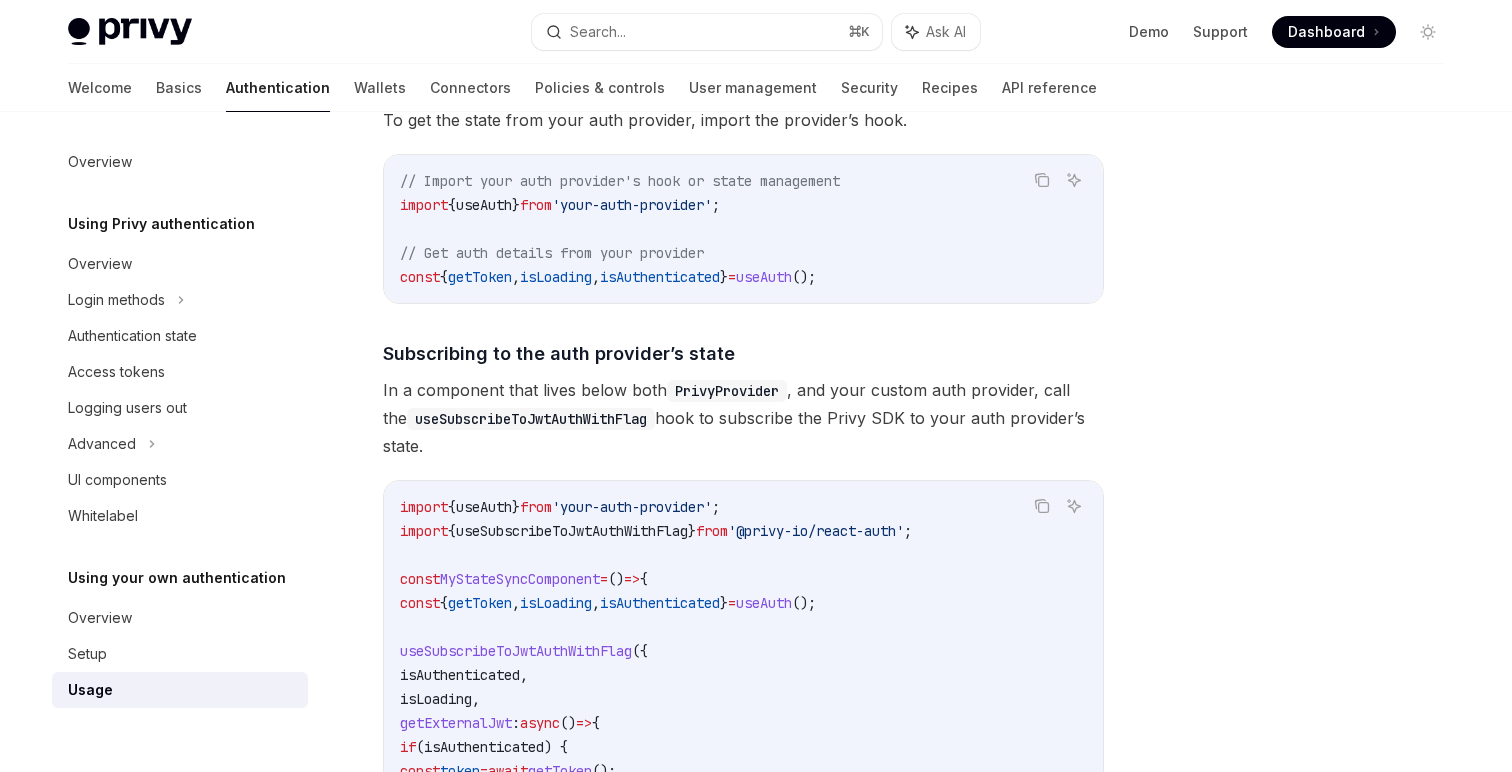 scroll, scrollTop: 0, scrollLeft: 0, axis: both 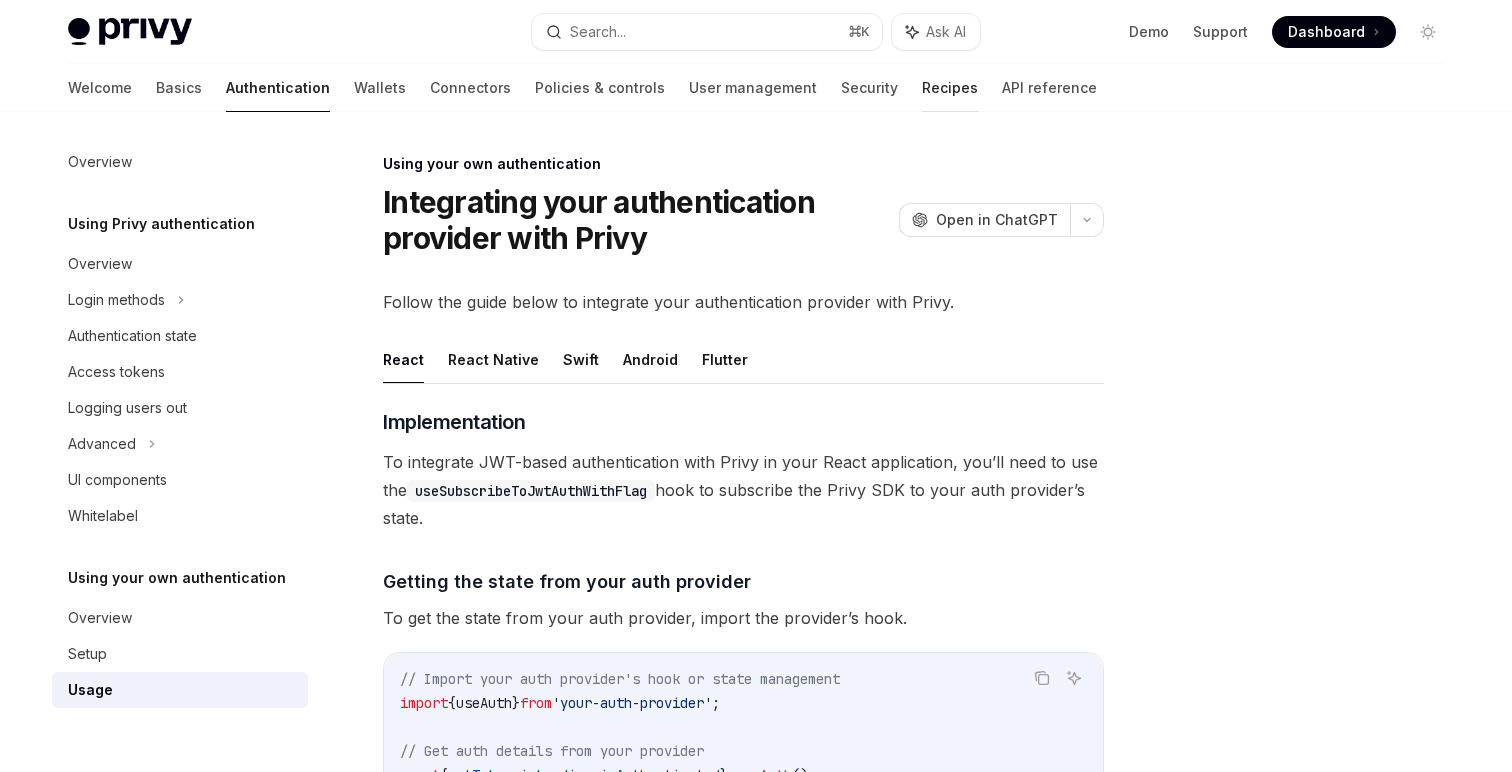 click on "Recipes" at bounding box center (950, 88) 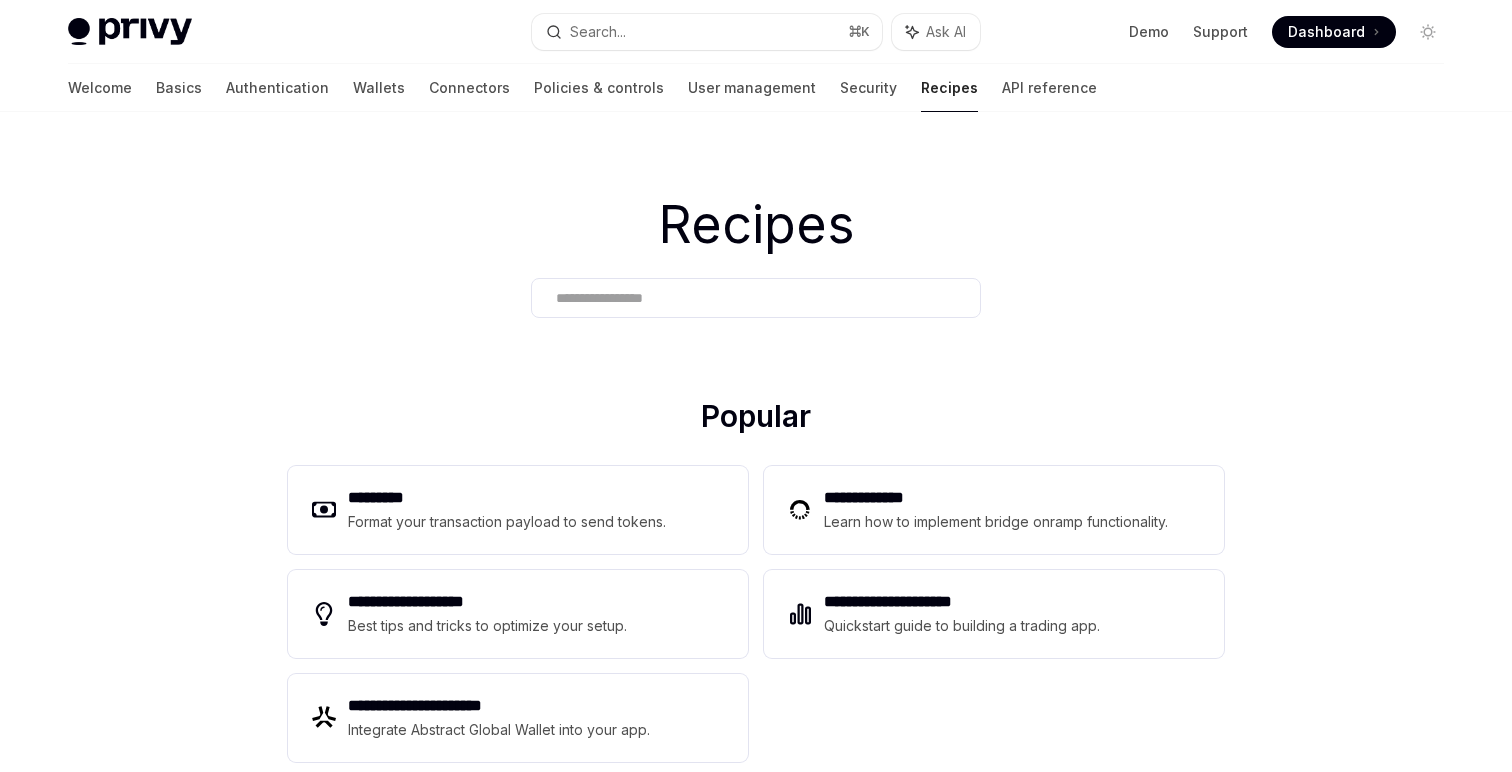 click at bounding box center [756, 298] 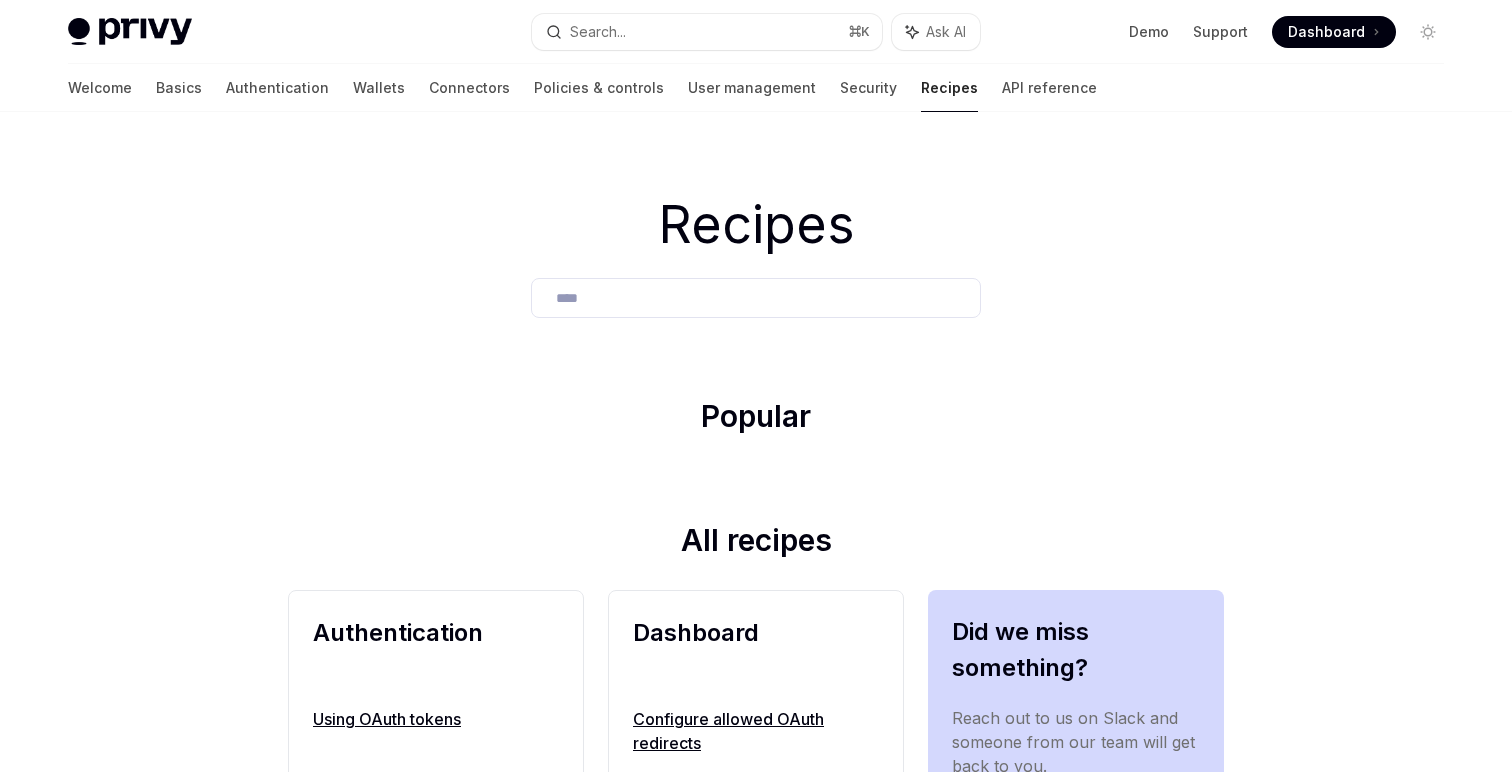 type on "*****" 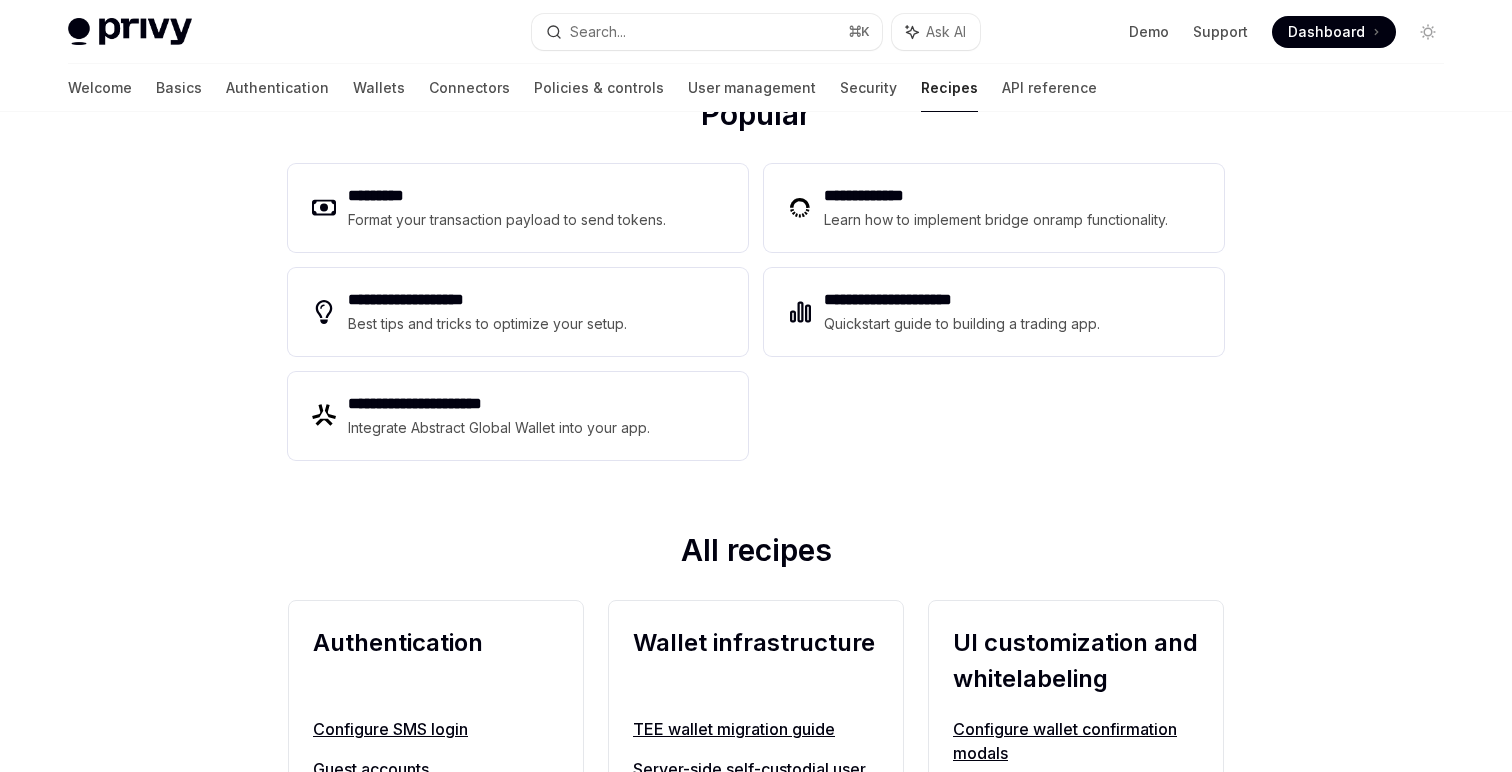 scroll, scrollTop: 289, scrollLeft: 0, axis: vertical 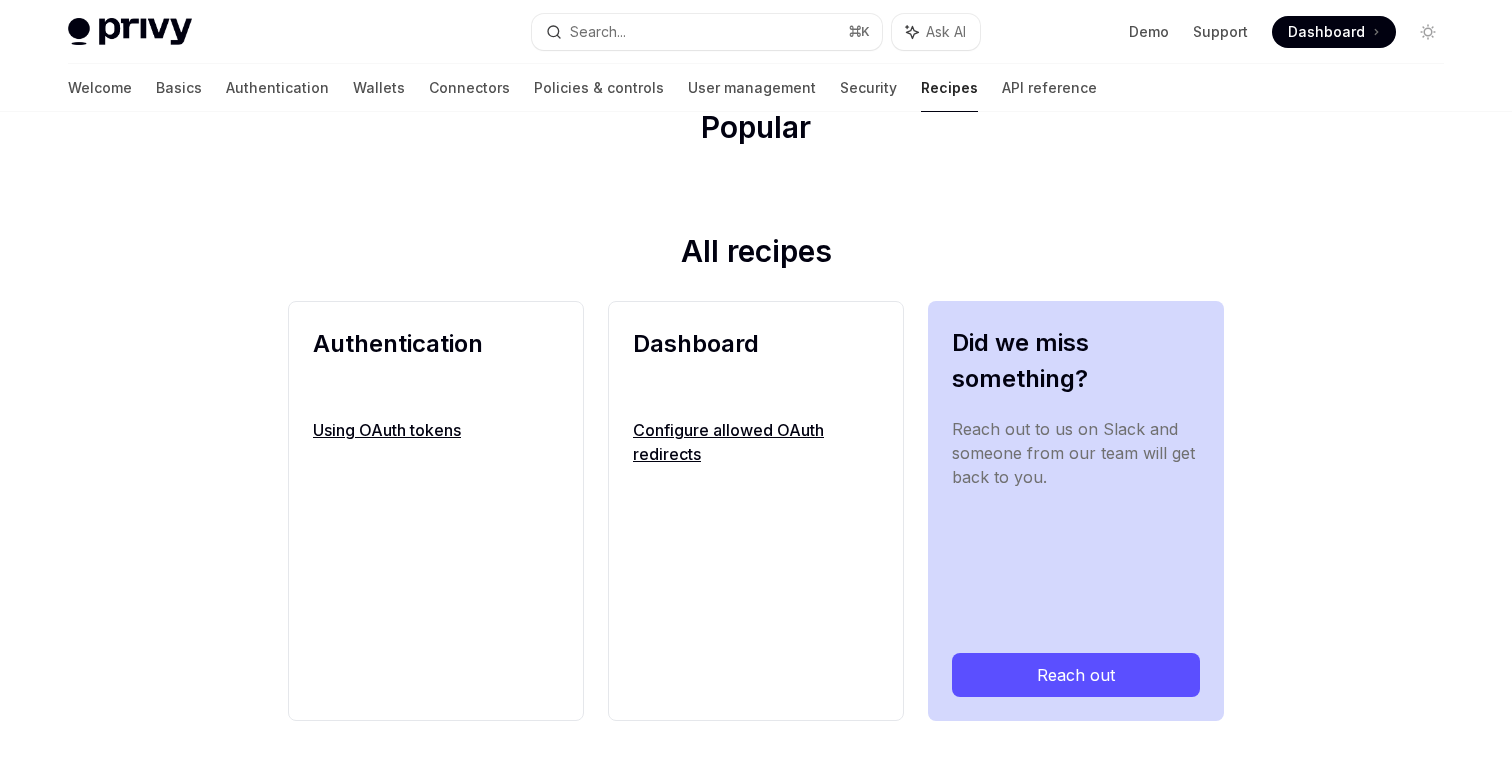 type on "****" 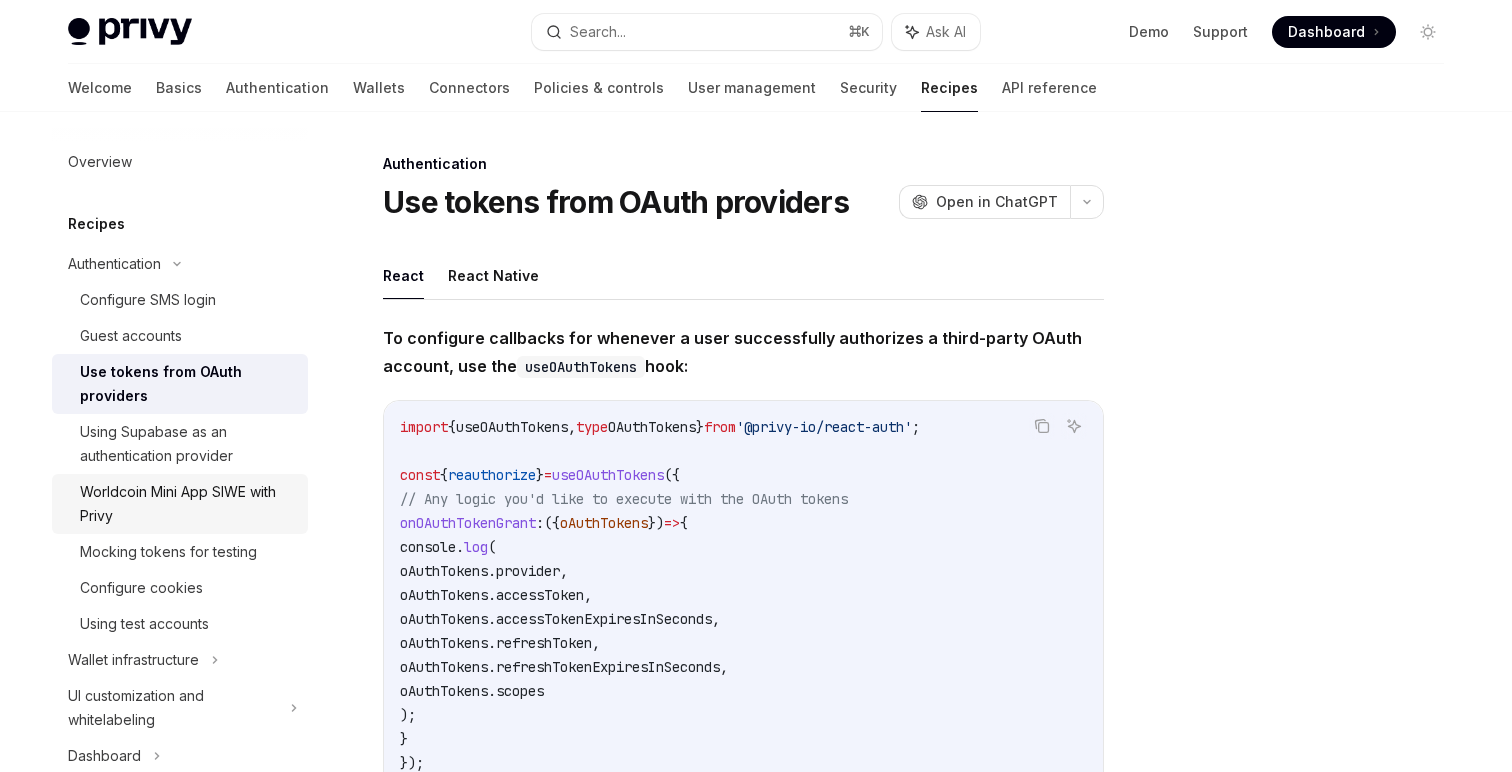 click on "Worldcoin Mini App SIWE with Privy" at bounding box center [188, 504] 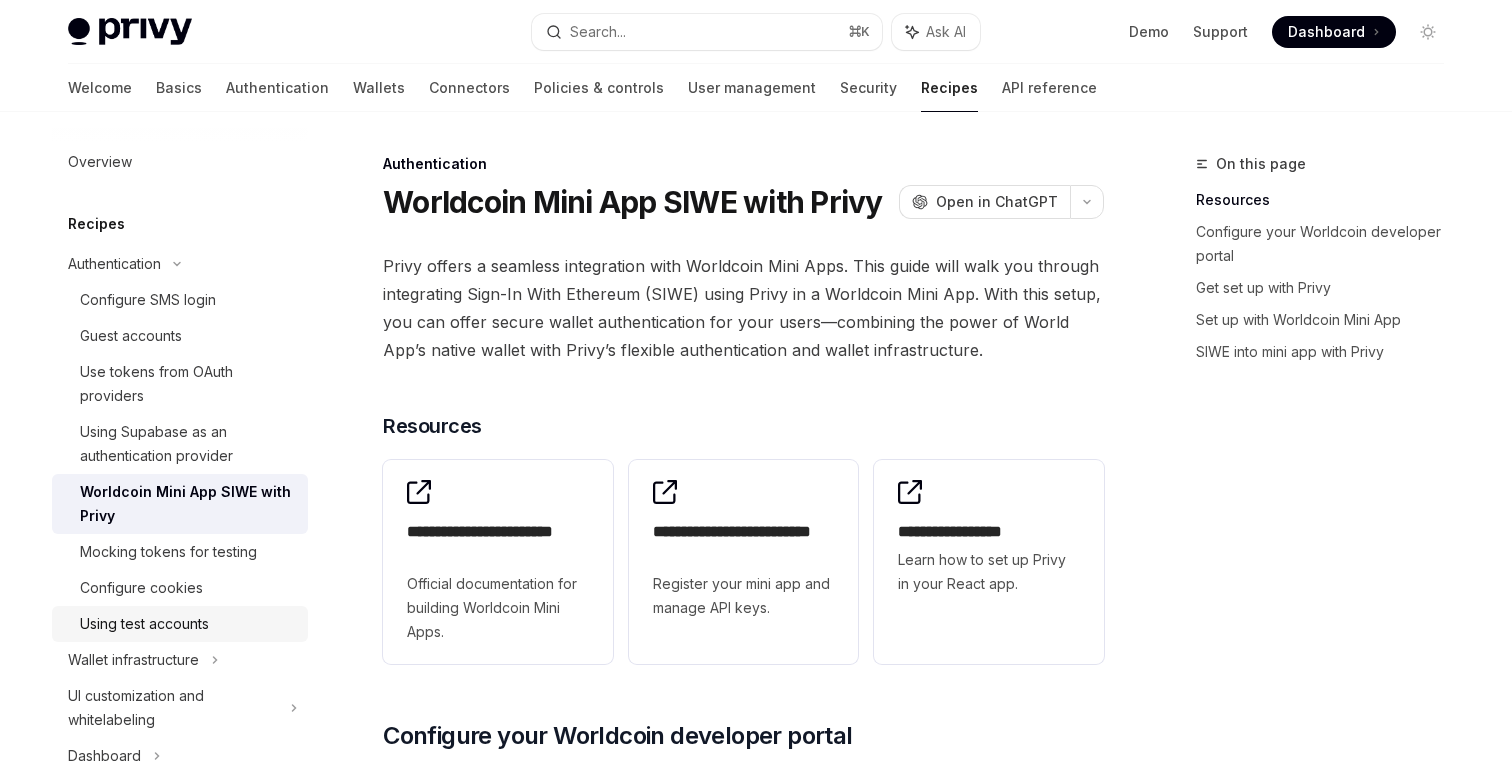 click on "Using test accounts" at bounding box center (180, 624) 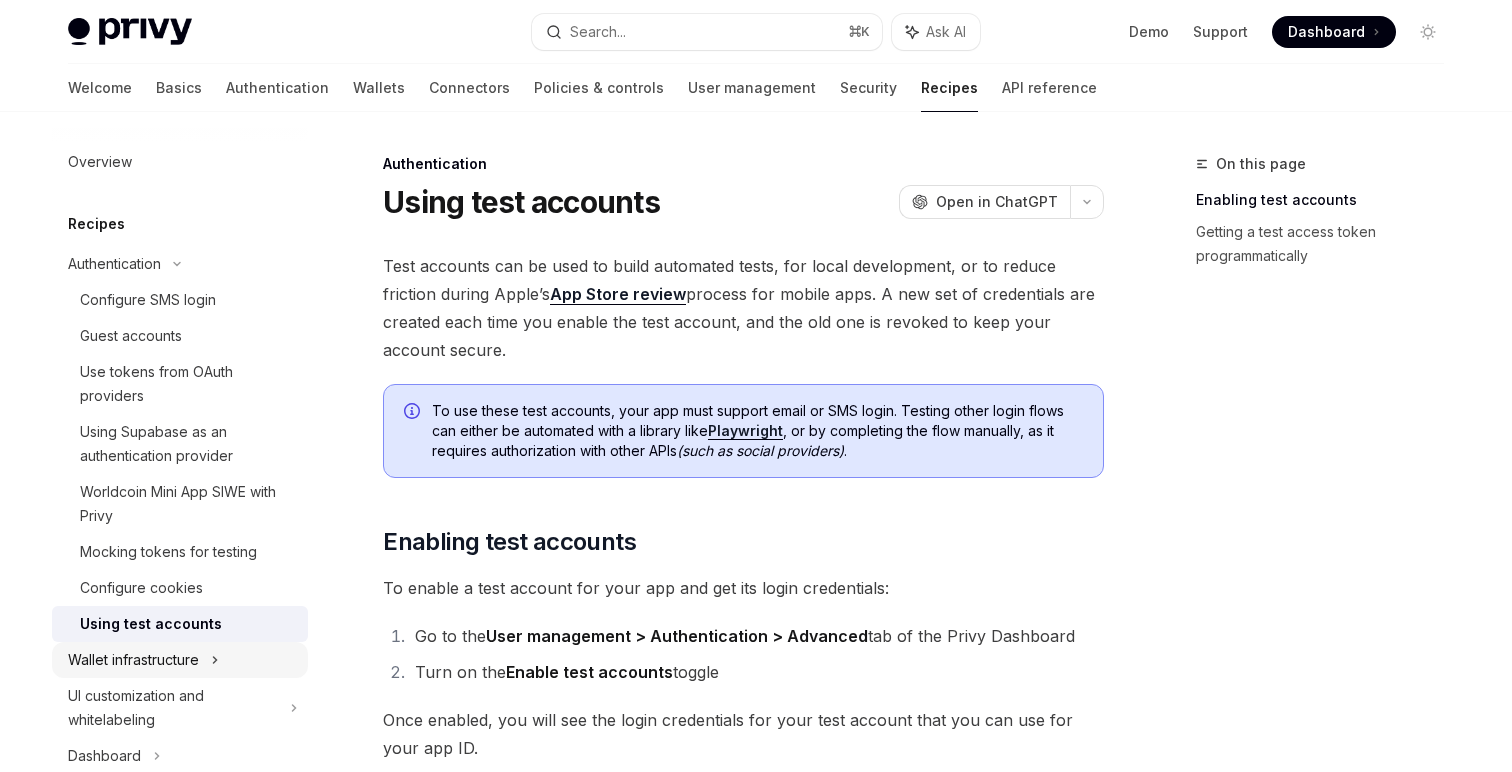 click on "Wallet infrastructure" at bounding box center [133, 660] 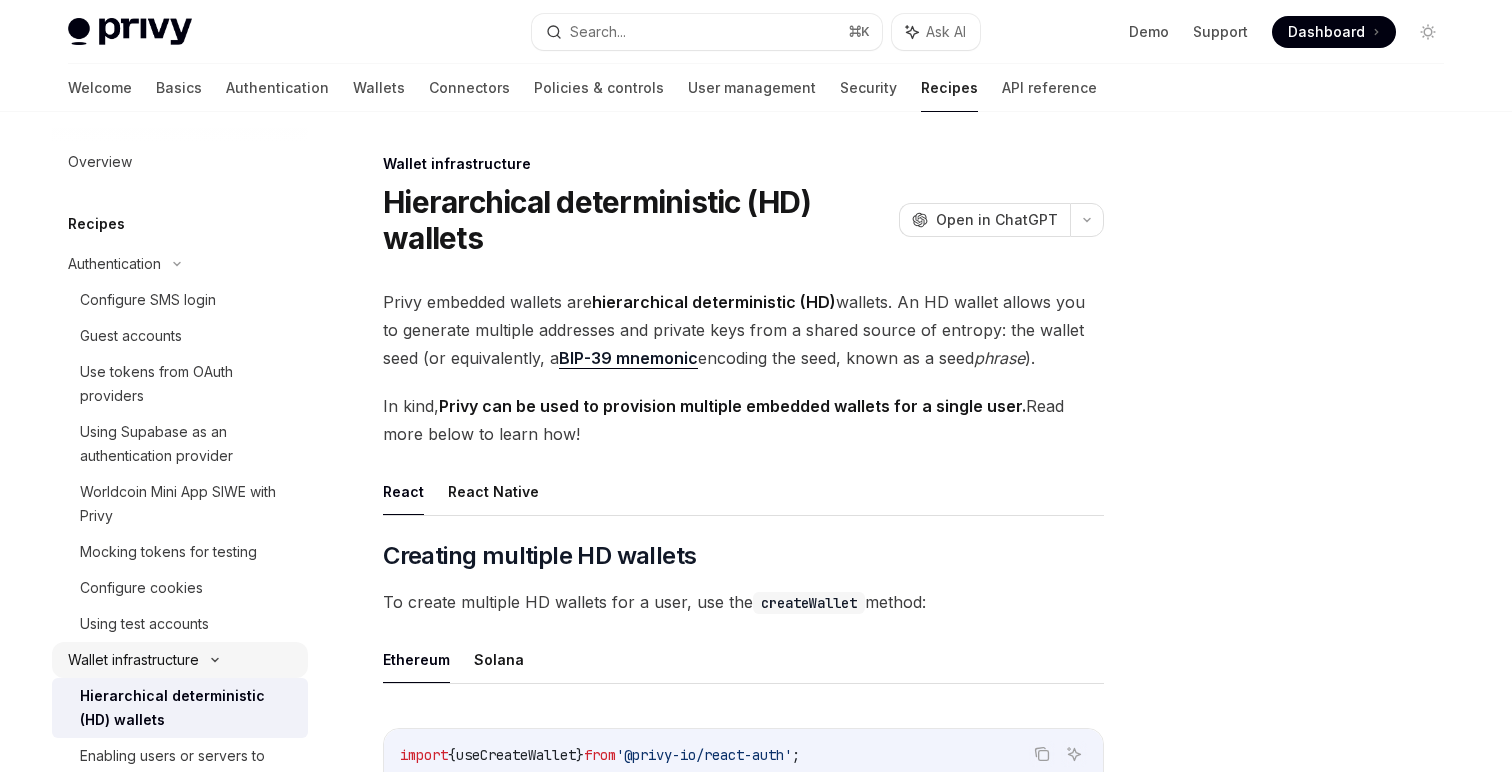 click on "Wallet infrastructure" at bounding box center (133, 660) 